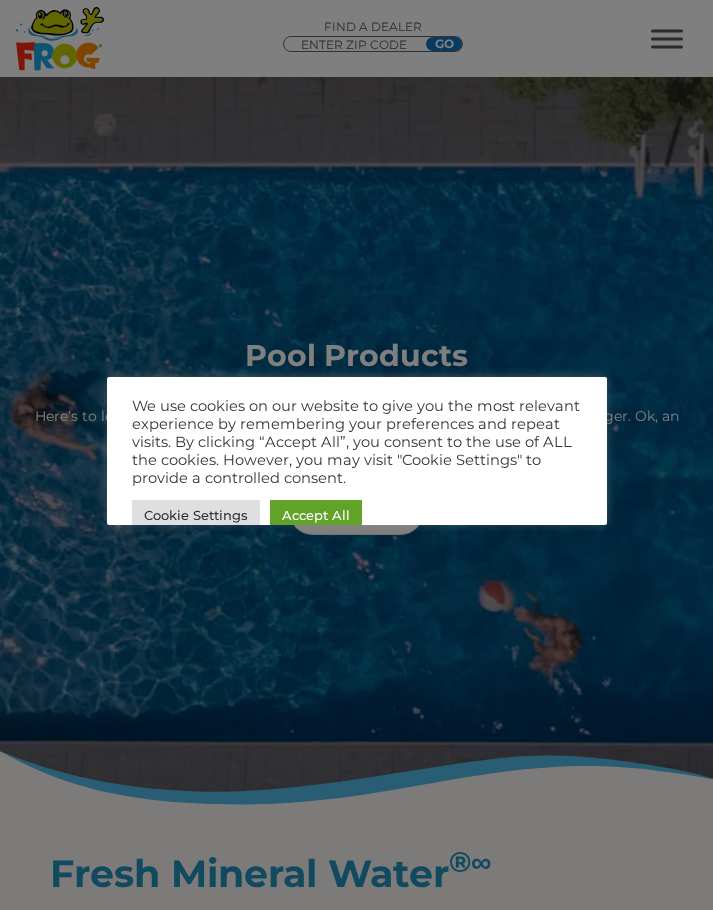scroll, scrollTop: 0, scrollLeft: 0, axis: both 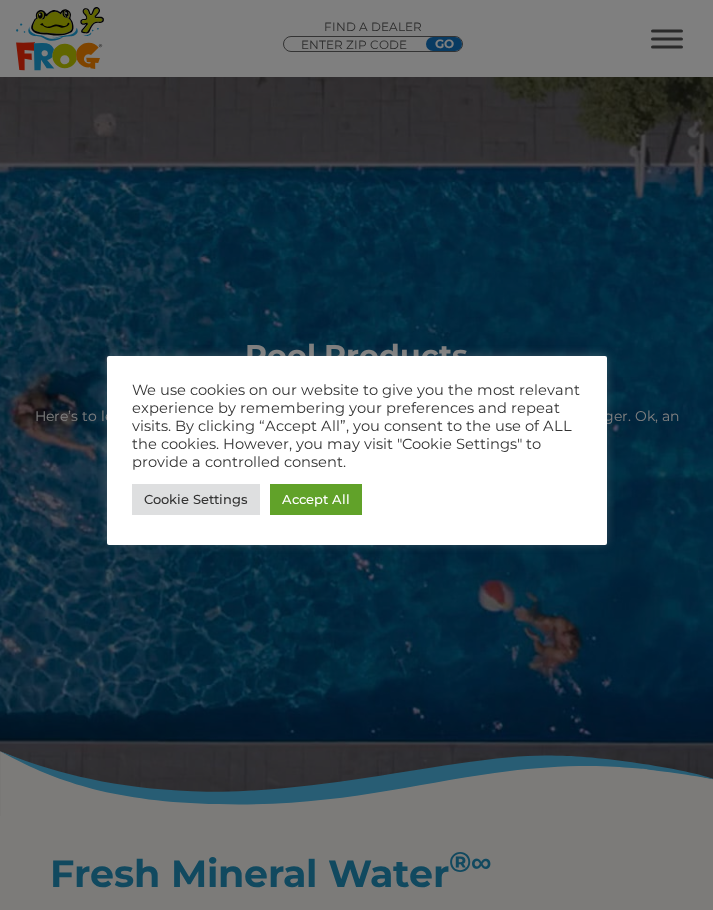 click on "Accept All" at bounding box center (316, 499) 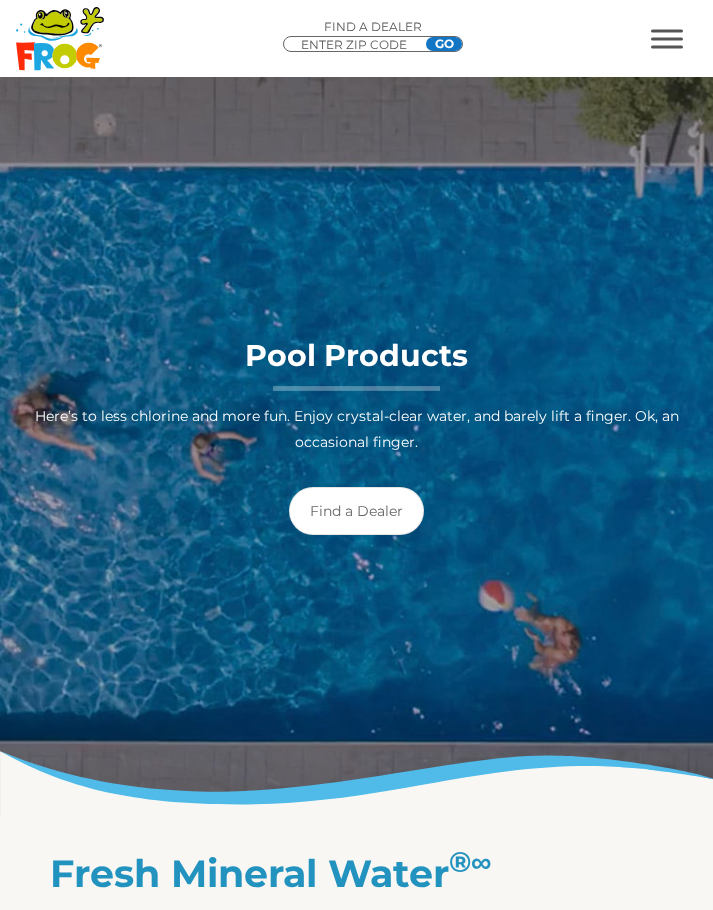 click at bounding box center (667, 30) 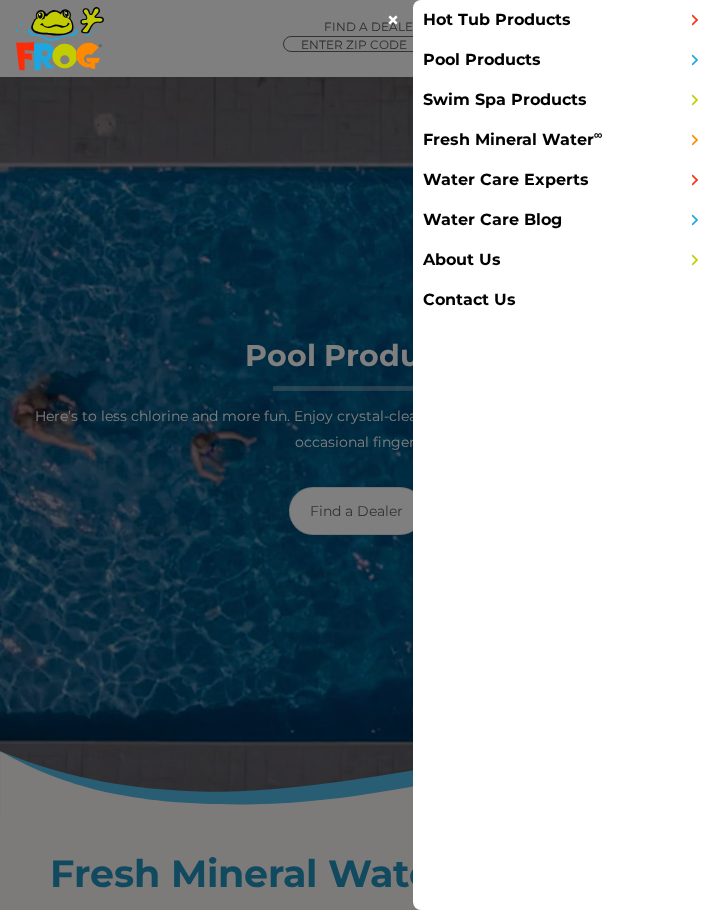 click on "Pool Products" at bounding box center [563, 60] 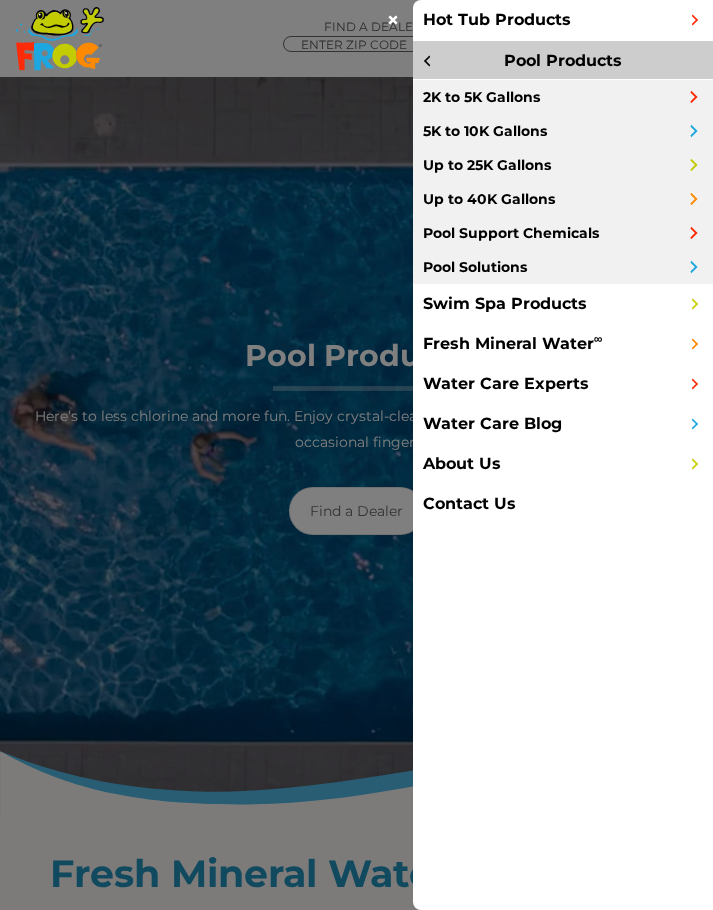 click on "5K to 10K Gallons" at bounding box center (563, 131) 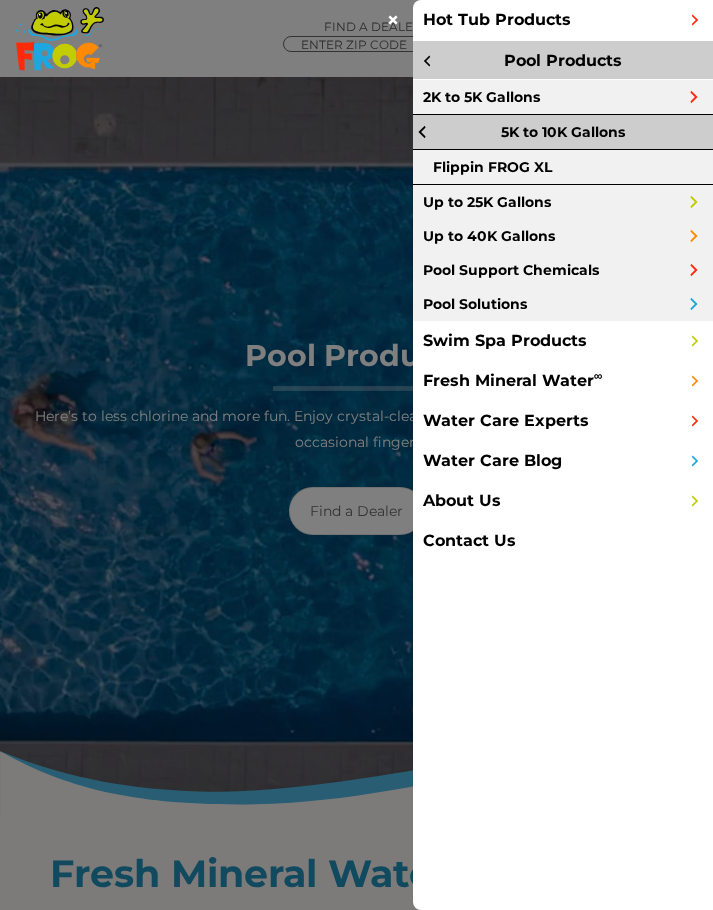click on "Pool Support Chemicals" at bounding box center (563, 270) 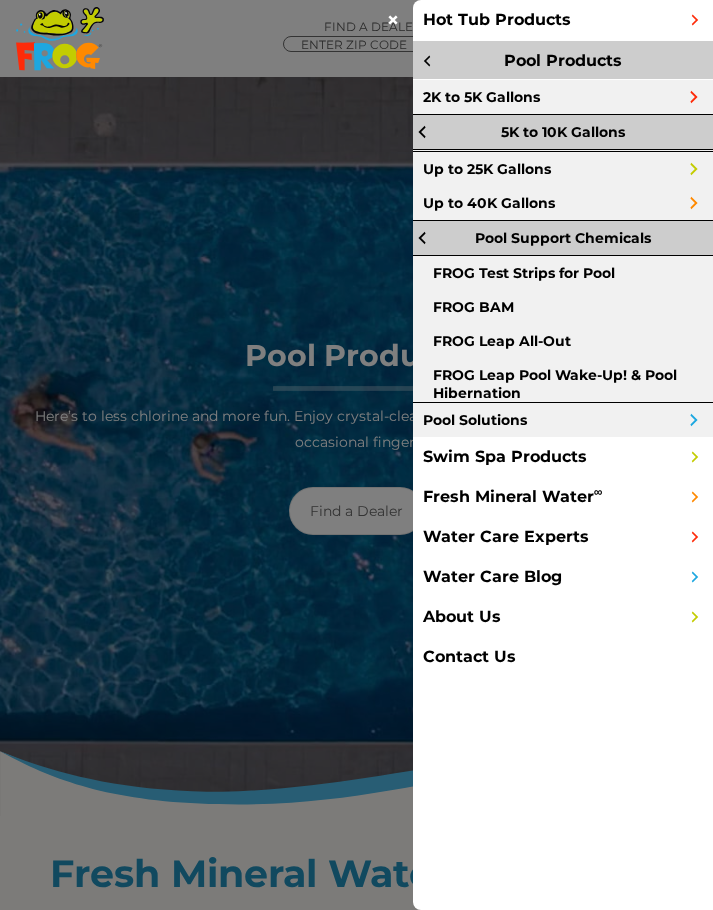 scroll, scrollTop: 0, scrollLeft: 0, axis: both 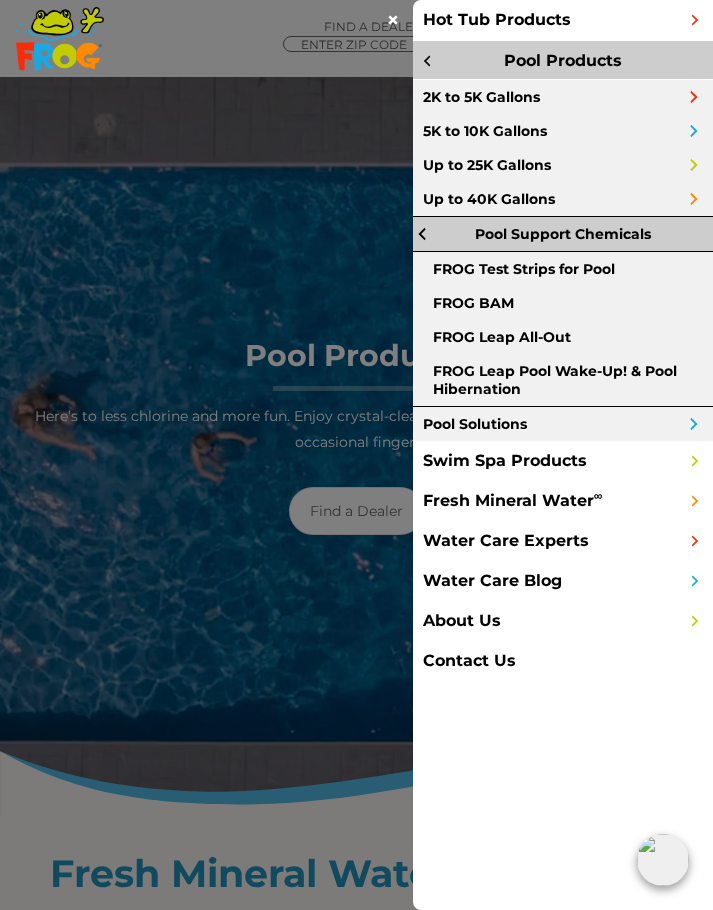 click on "Pool Support Chemicals" at bounding box center (563, 234) 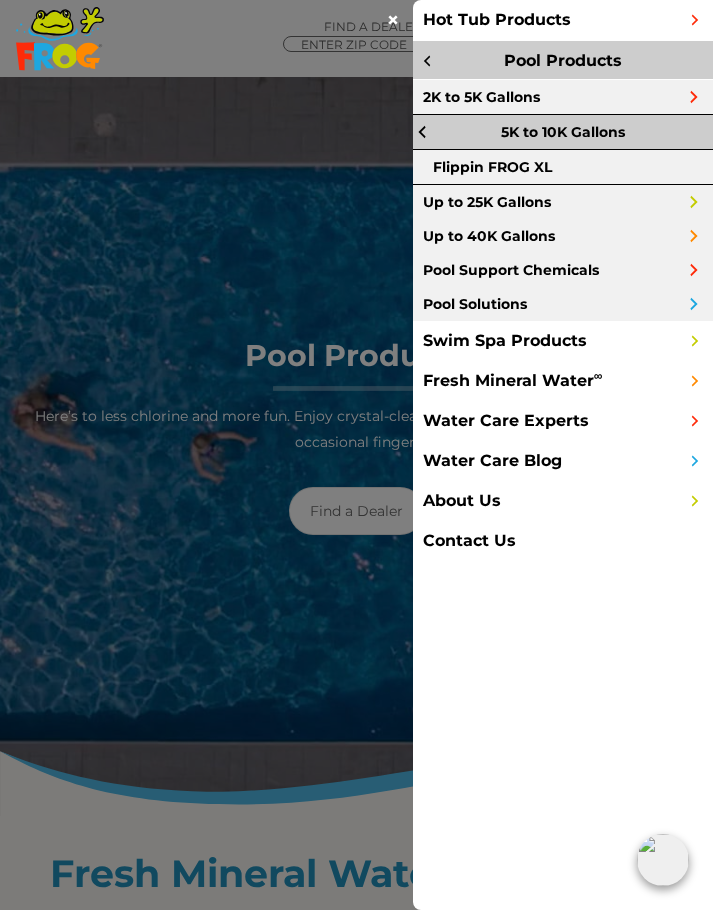 click on "Flippin FROG XL" at bounding box center (563, 167) 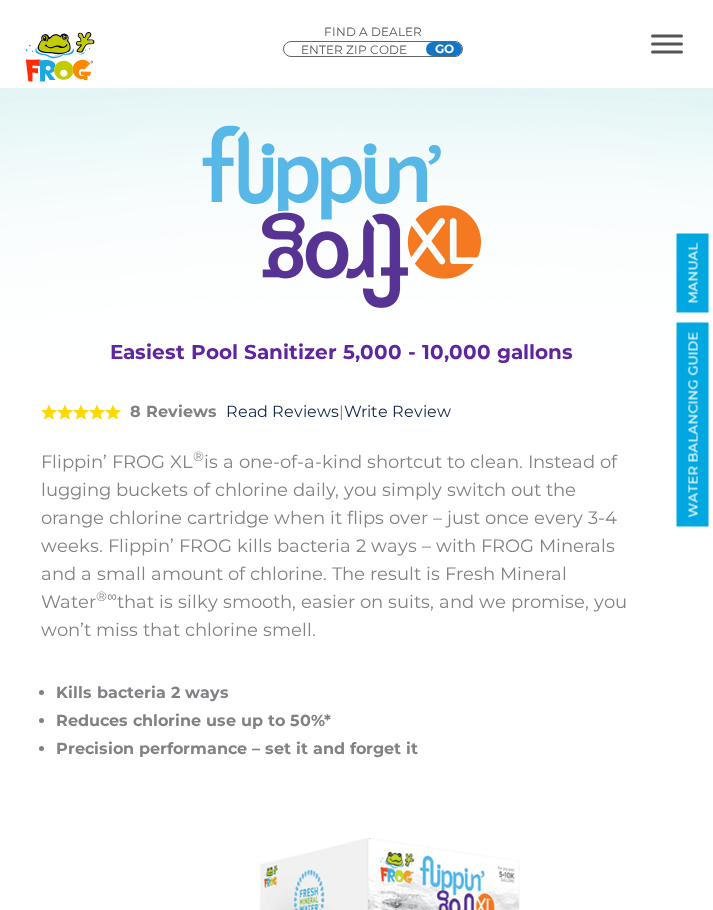 scroll, scrollTop: 0, scrollLeft: 0, axis: both 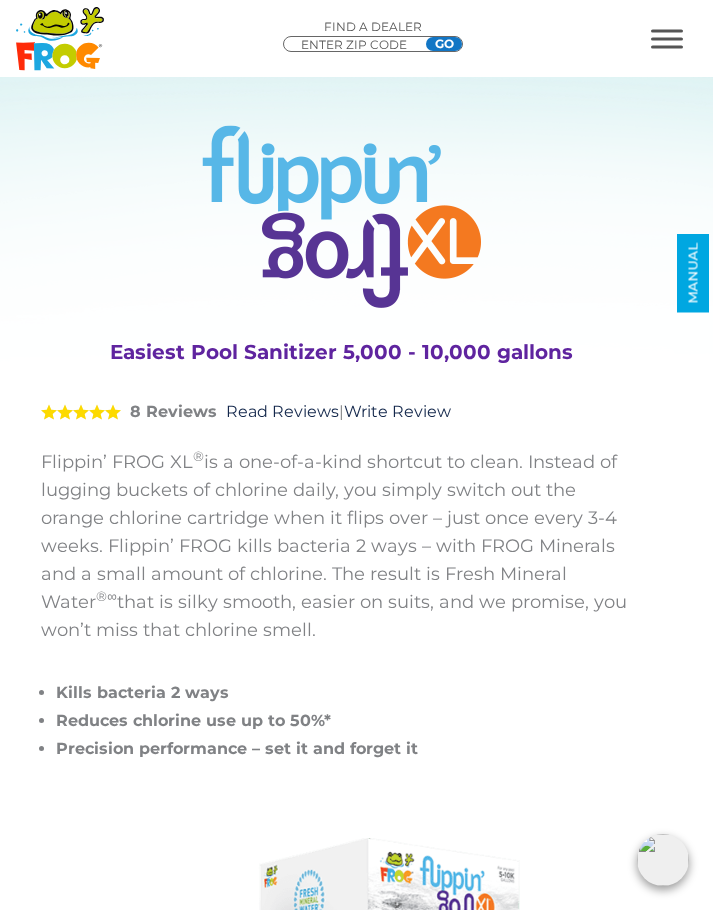 click at bounding box center (667, 38) 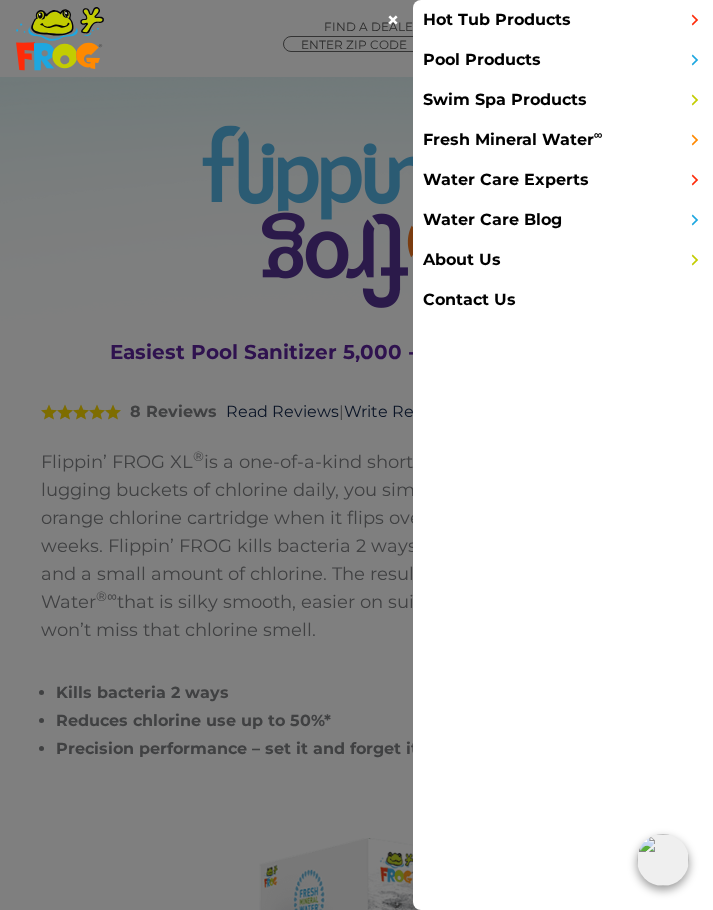 click on "Pool Products" at bounding box center [563, 60] 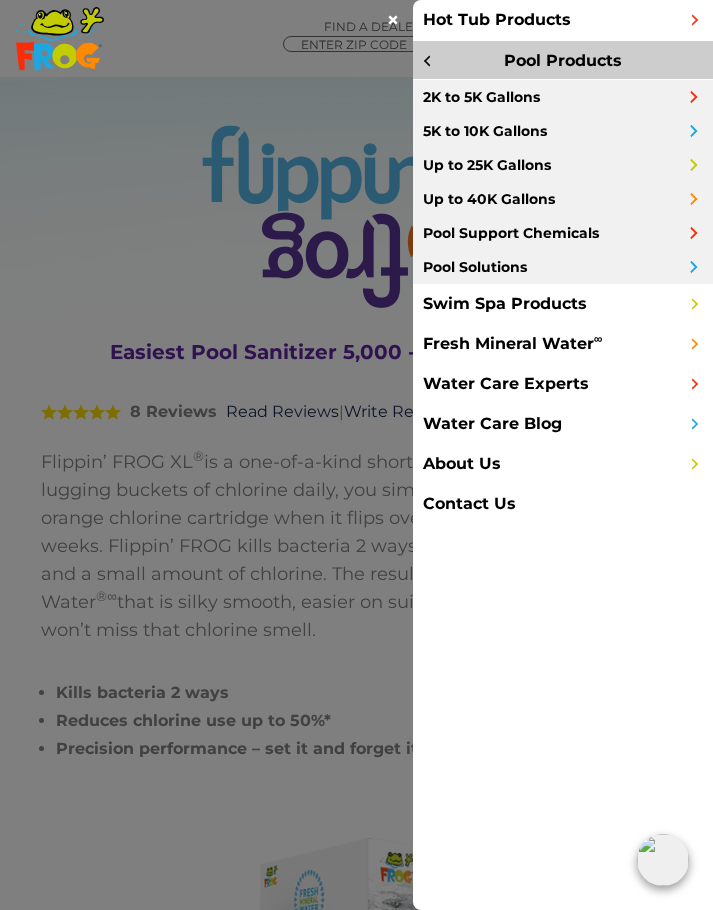 click on "5K to 10K Gallons" at bounding box center [563, 131] 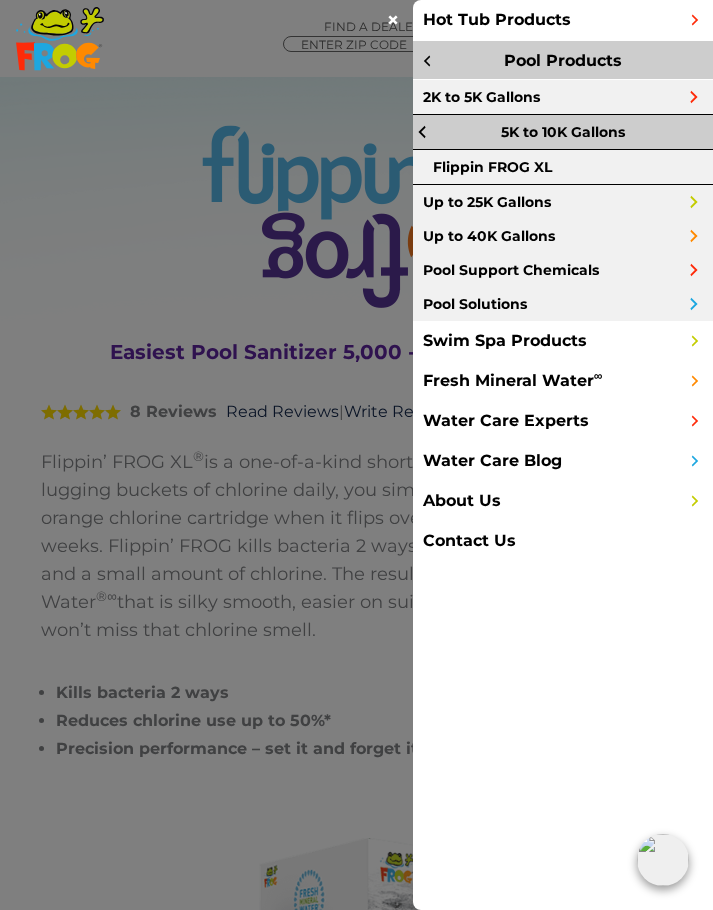 click on "Pool Support Chemicals" at bounding box center (563, 270) 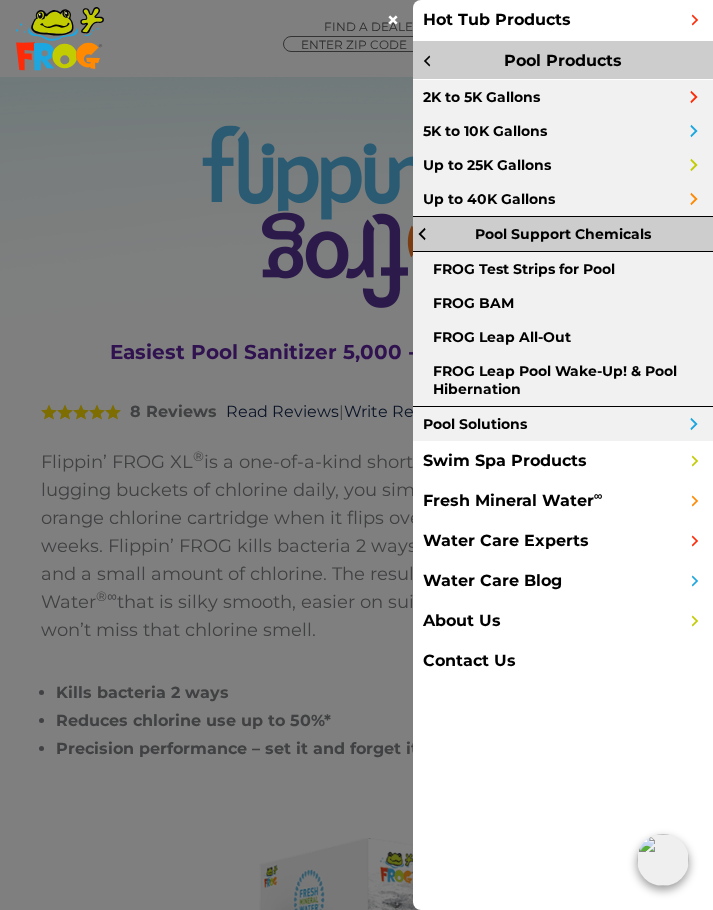 click on "Pool Support Chemicals" at bounding box center [563, 234] 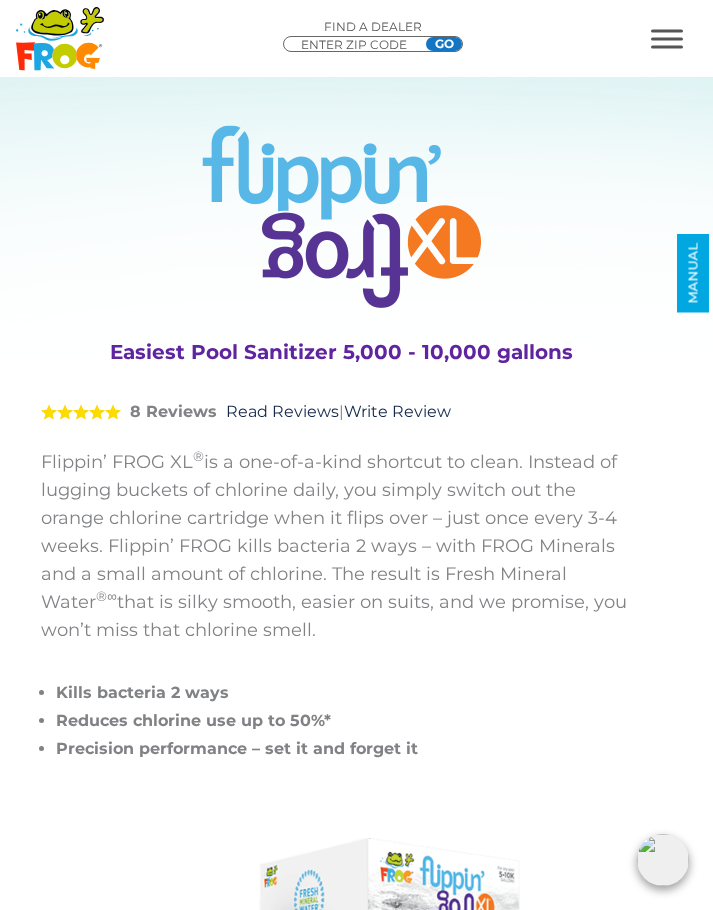click at bounding box center (667, 30) 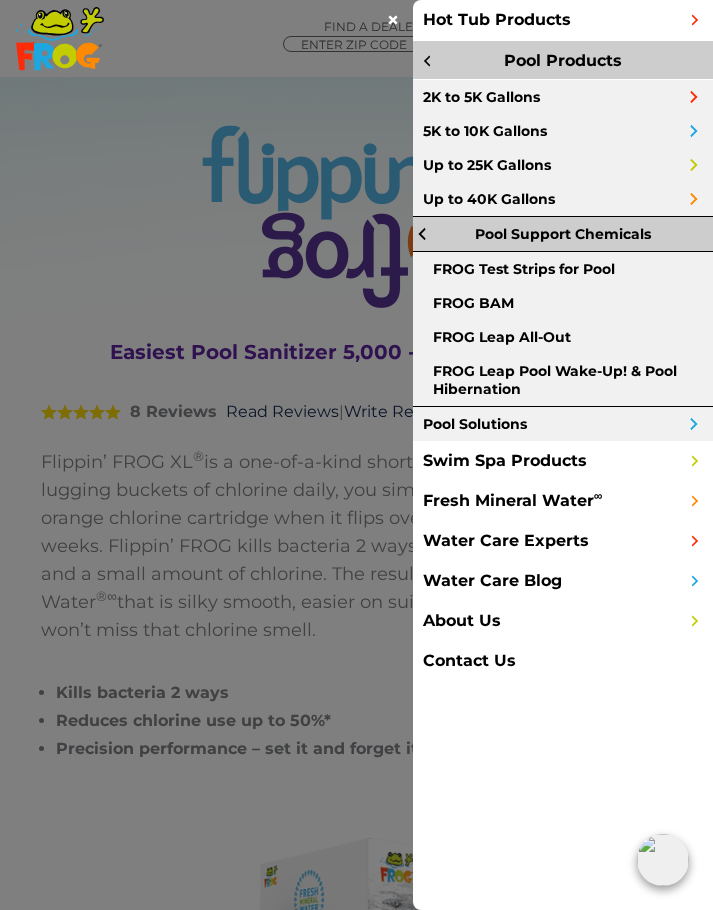 click on "5K to 10K Gallons" at bounding box center (563, 131) 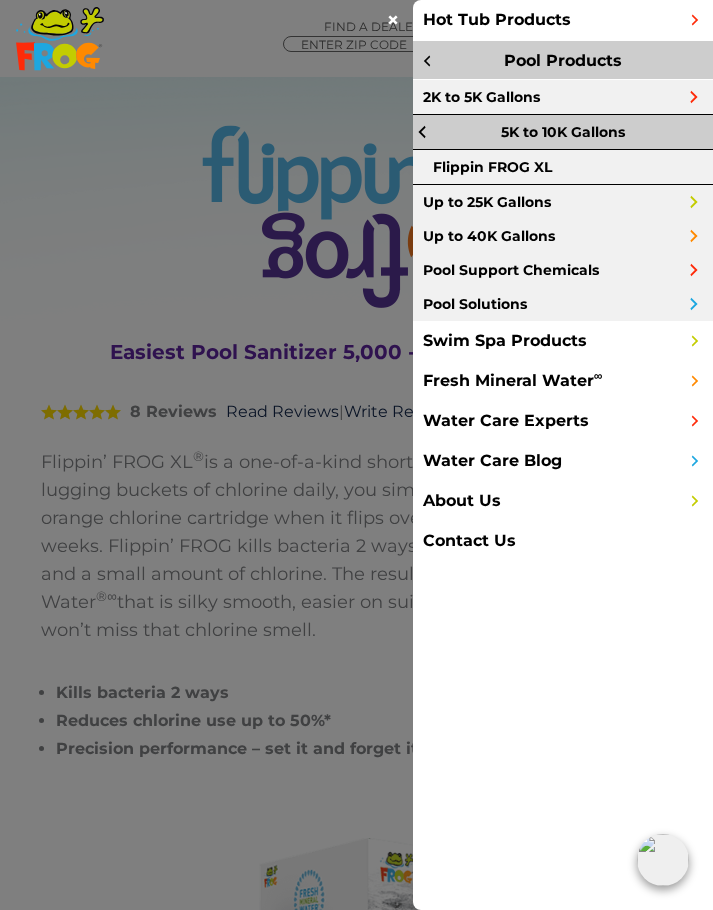 click on "Pool Solutions" at bounding box center [563, 304] 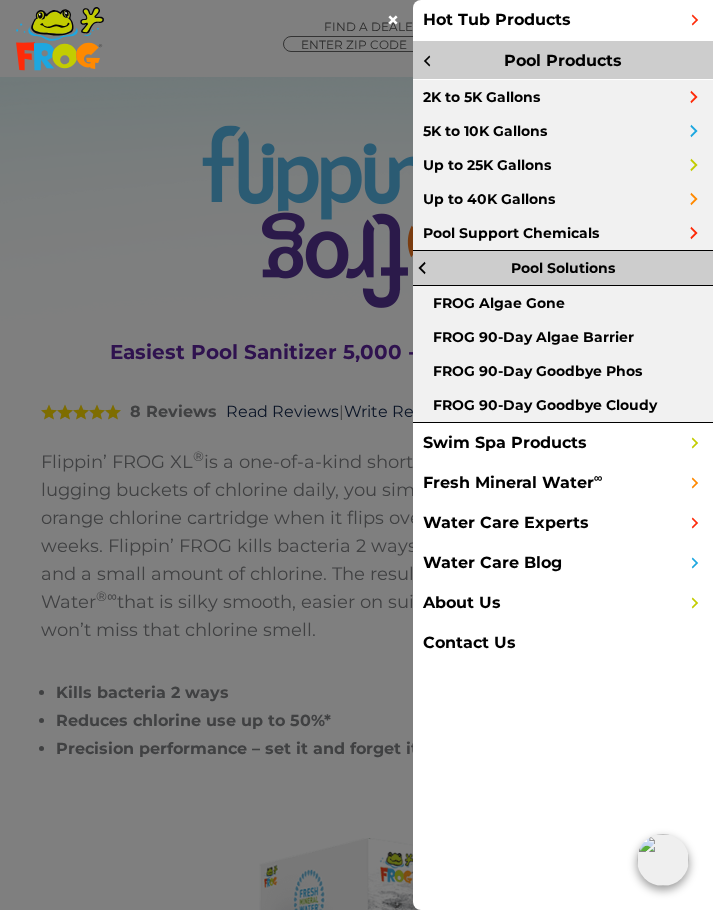 click on "FROG Algae Gone" at bounding box center [563, 303] 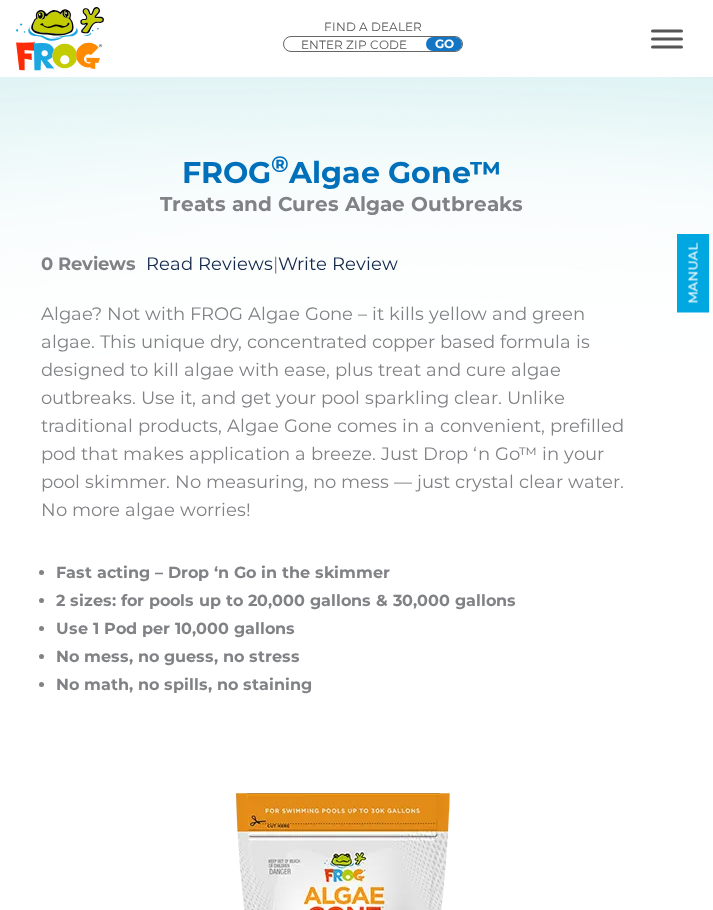 scroll, scrollTop: 0, scrollLeft: 0, axis: both 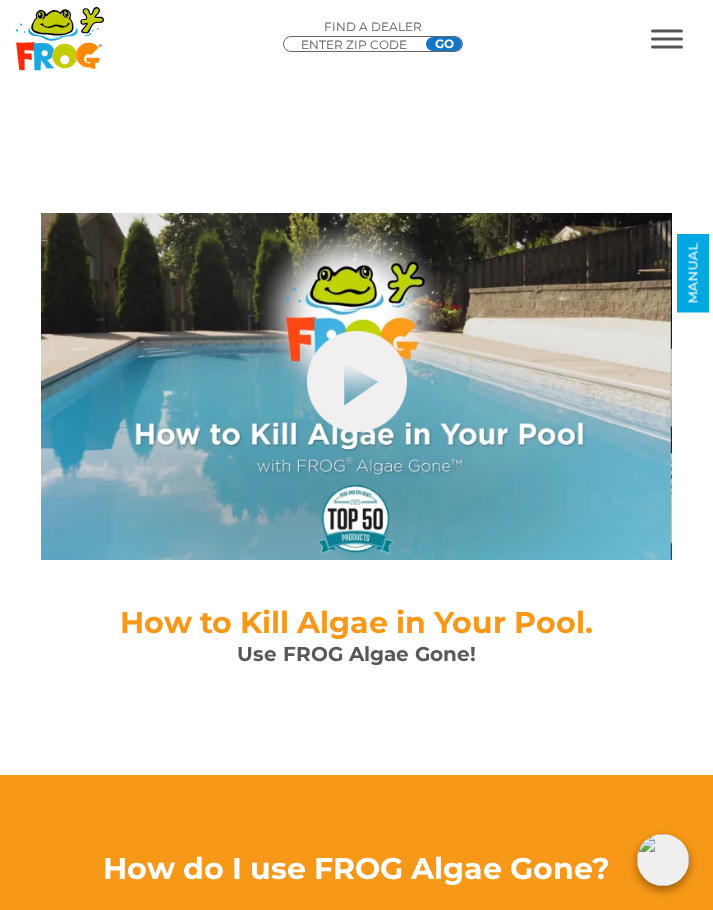 click on "hide-me" at bounding box center (357, 381) 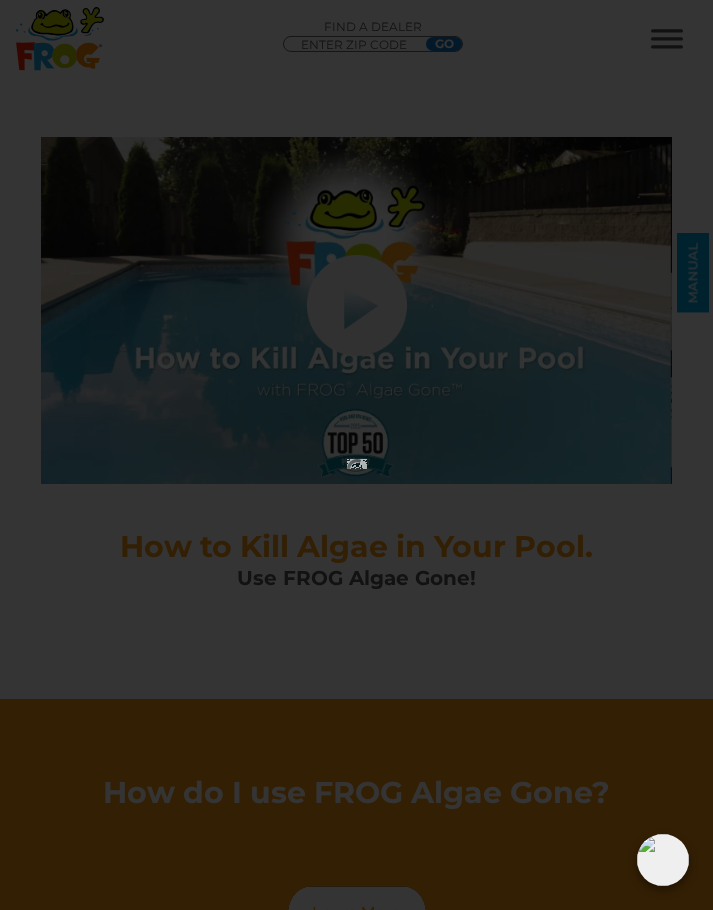 scroll, scrollTop: 1107, scrollLeft: 0, axis: vertical 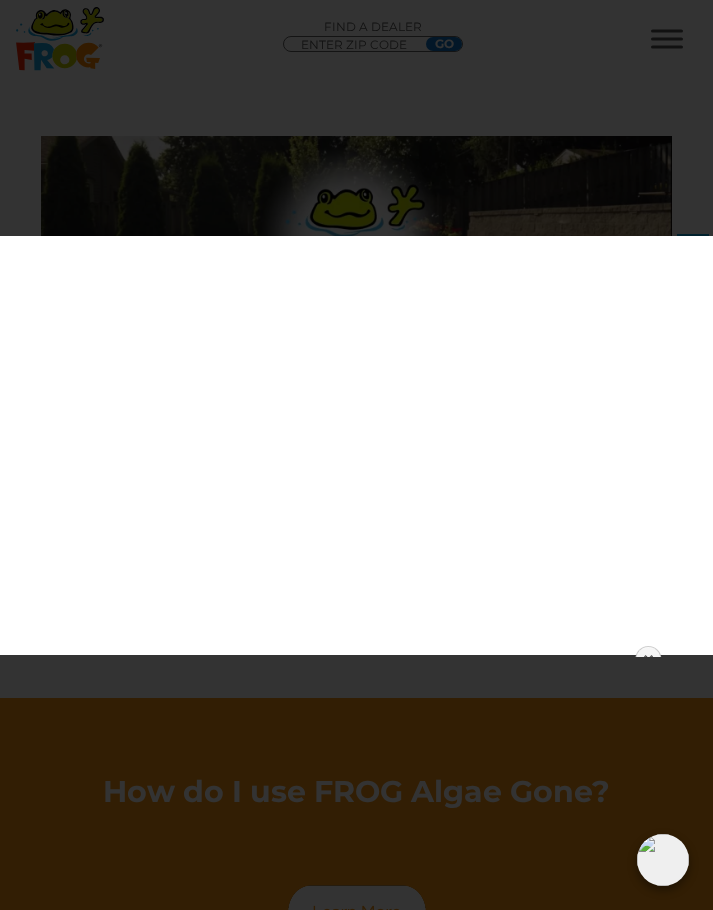 click at bounding box center (356, 436) 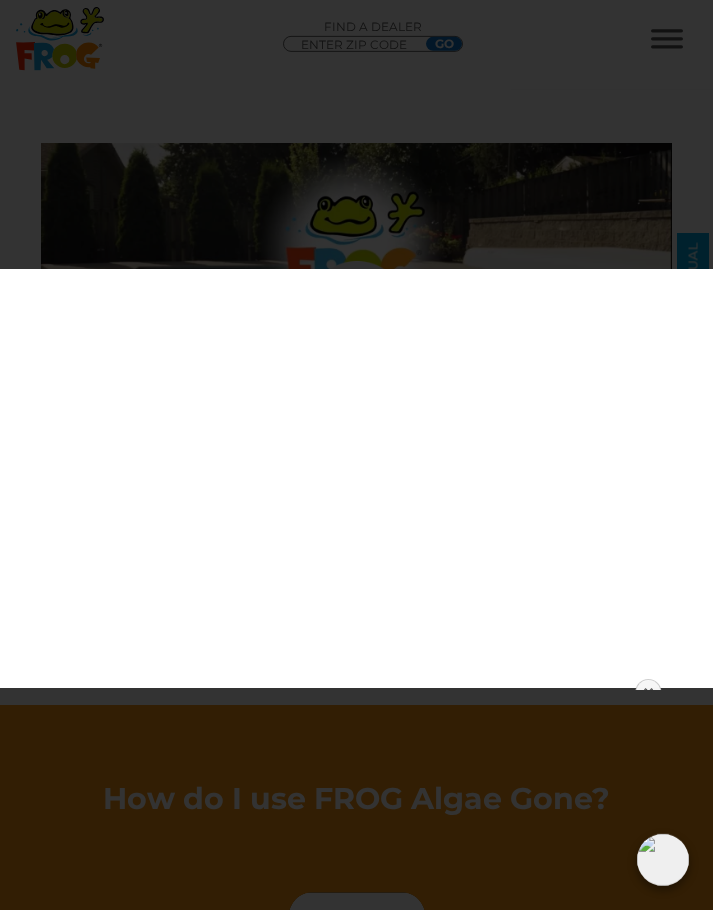 scroll, scrollTop: 1103, scrollLeft: 0, axis: vertical 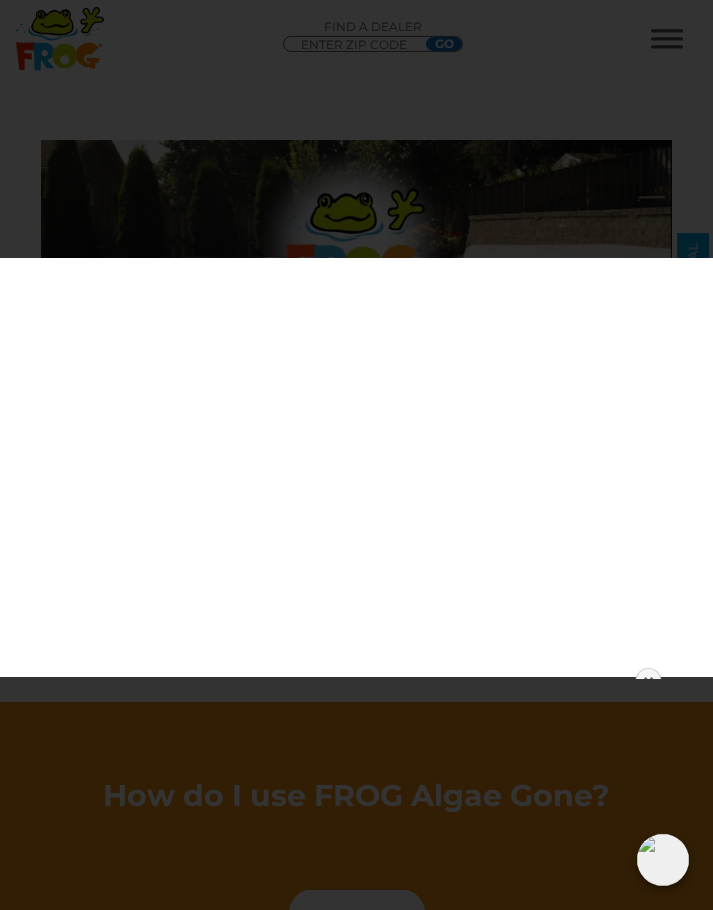 click at bounding box center [356, 4776] 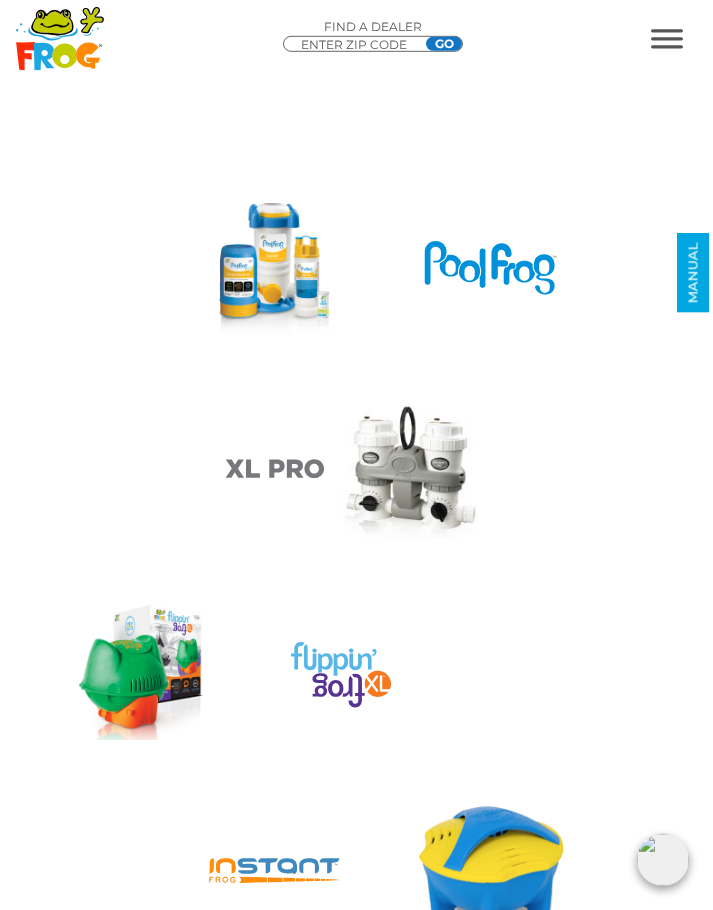 scroll, scrollTop: 3325, scrollLeft: 0, axis: vertical 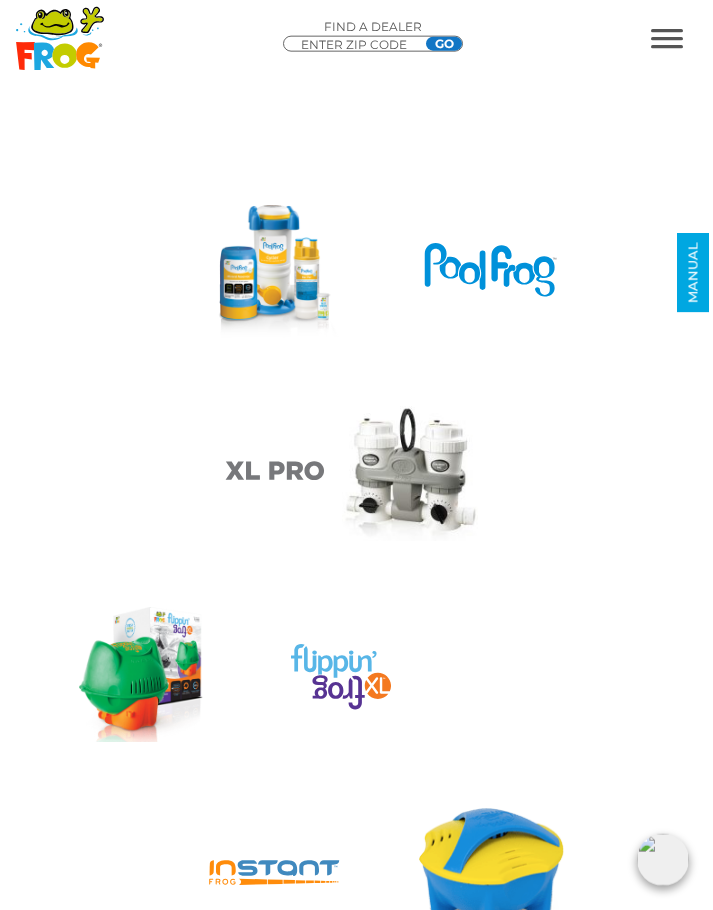 click on ".st250{fill:#77787B;}" at bounding box center (341, 481) 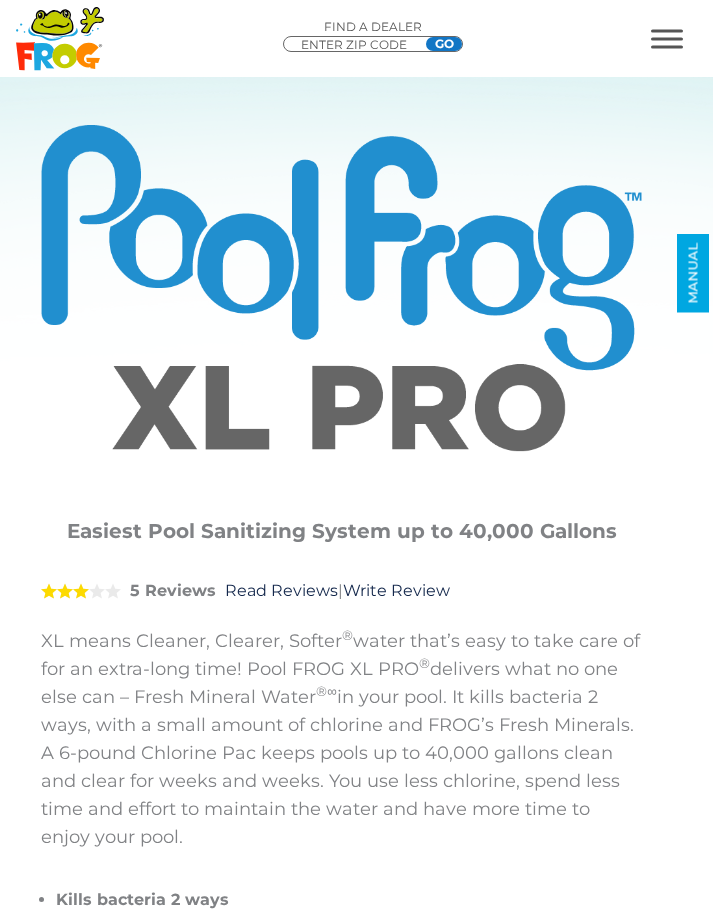 scroll, scrollTop: 0, scrollLeft: 0, axis: both 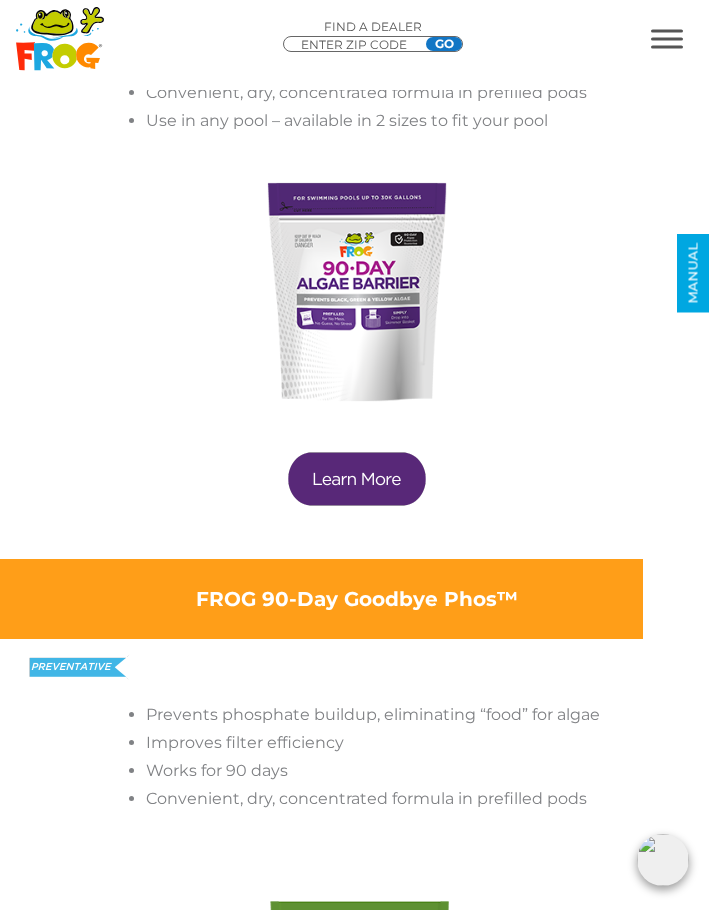 click at bounding box center (357, 479) 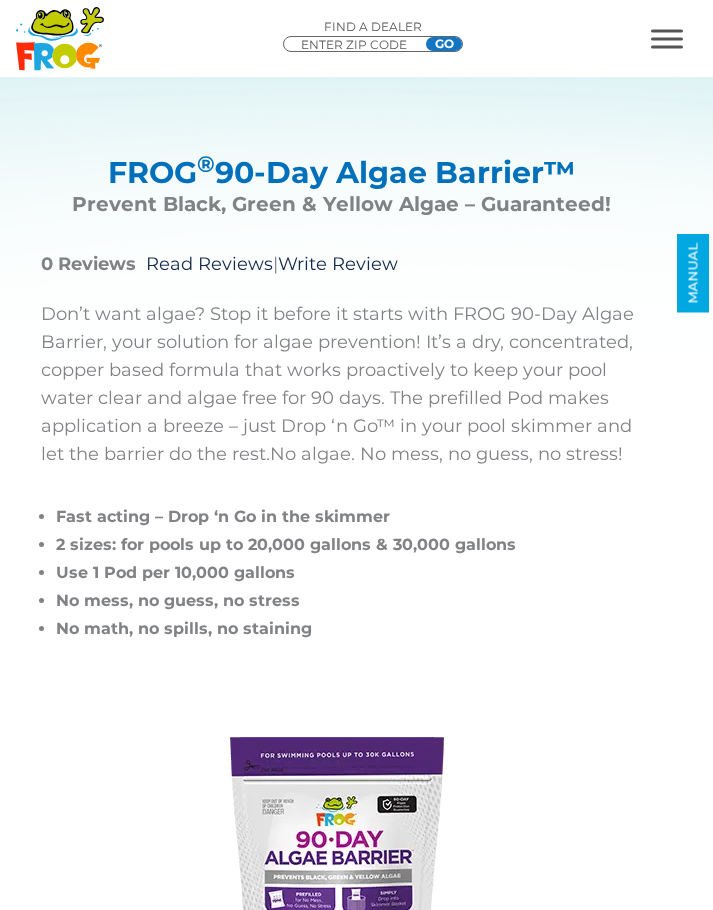 scroll, scrollTop: 0, scrollLeft: 0, axis: both 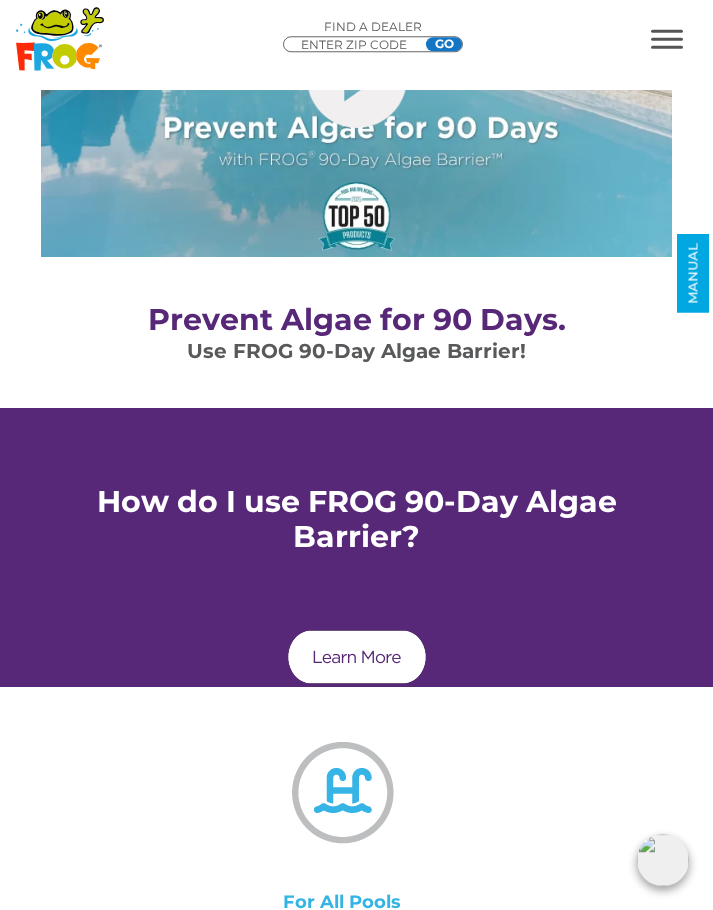 click at bounding box center [357, 657] 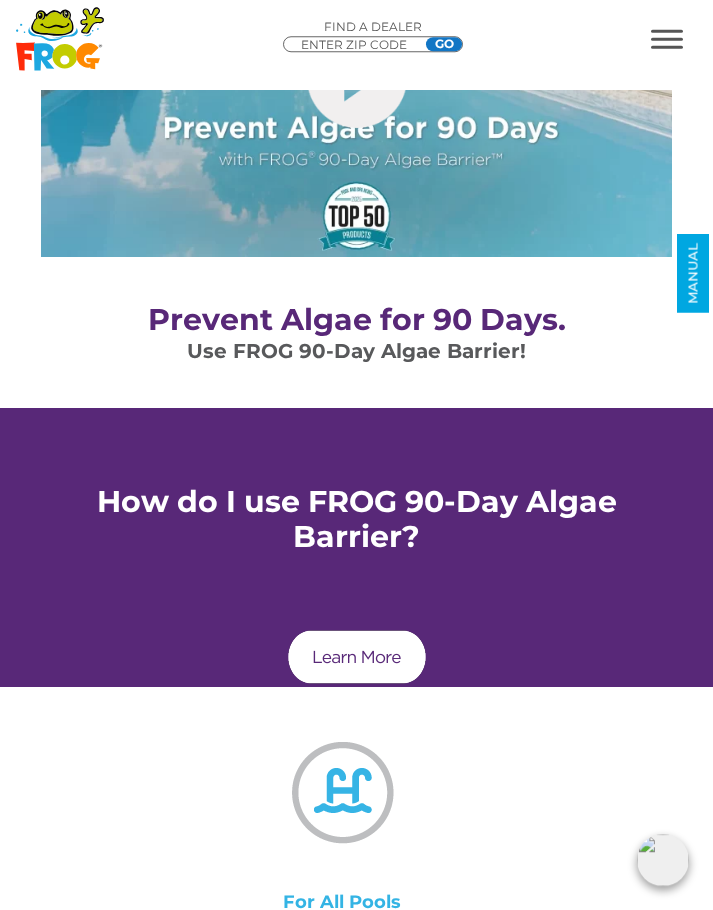 scroll, scrollTop: 1317, scrollLeft: 0, axis: vertical 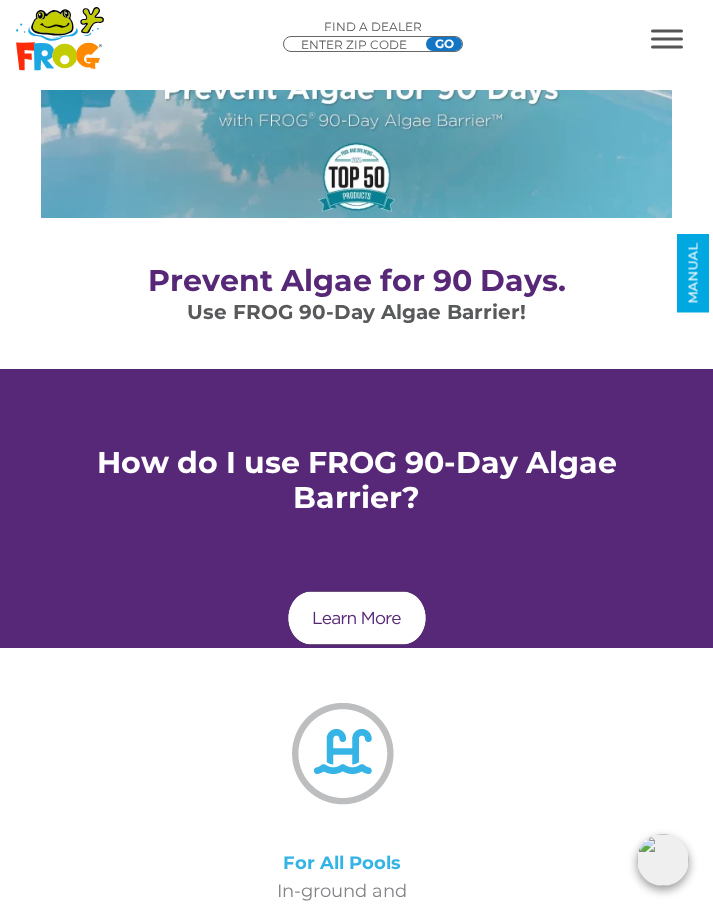 click at bounding box center (667, 38) 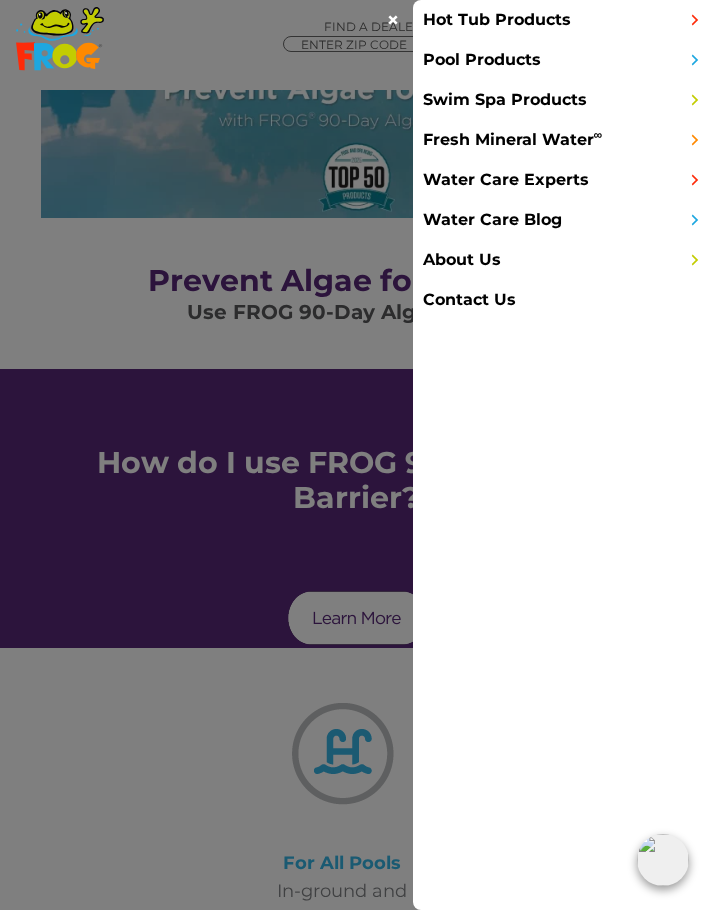 click on "Contact Us" at bounding box center (563, 300) 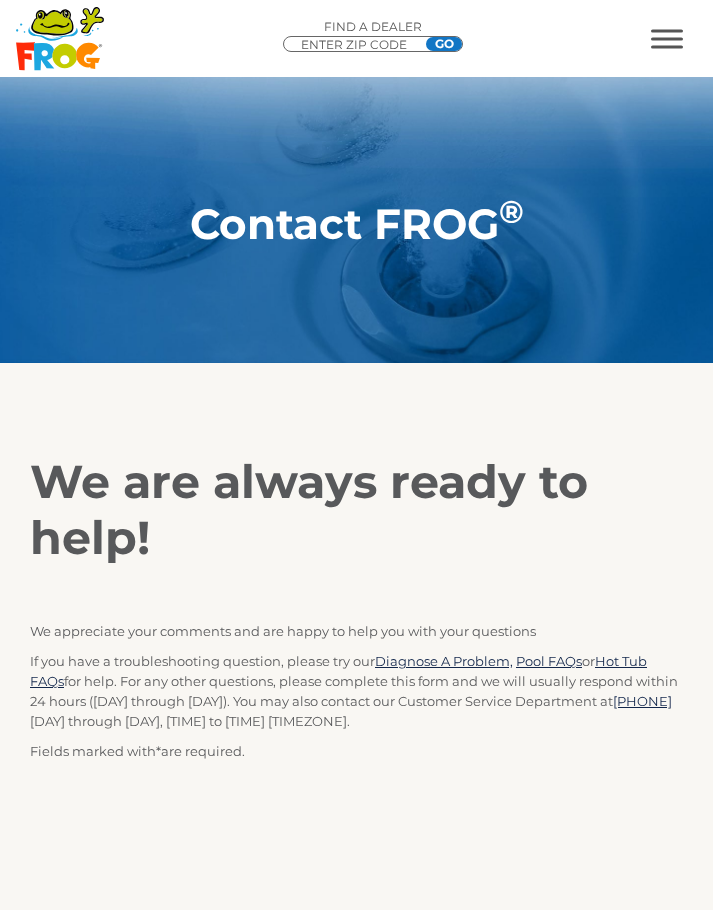 scroll, scrollTop: 0, scrollLeft: 0, axis: both 